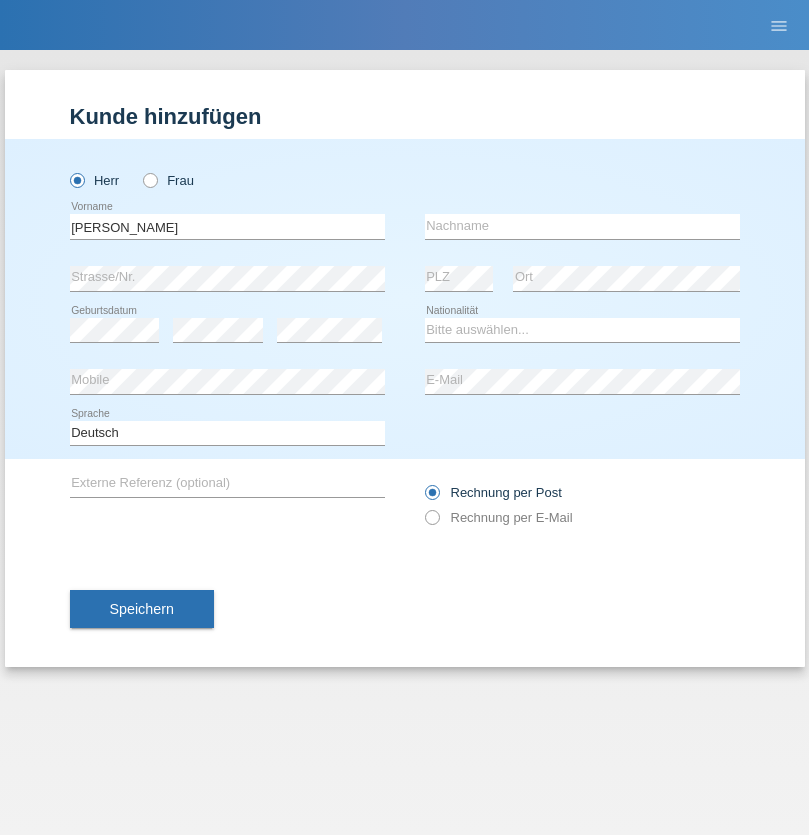 scroll, scrollTop: 0, scrollLeft: 0, axis: both 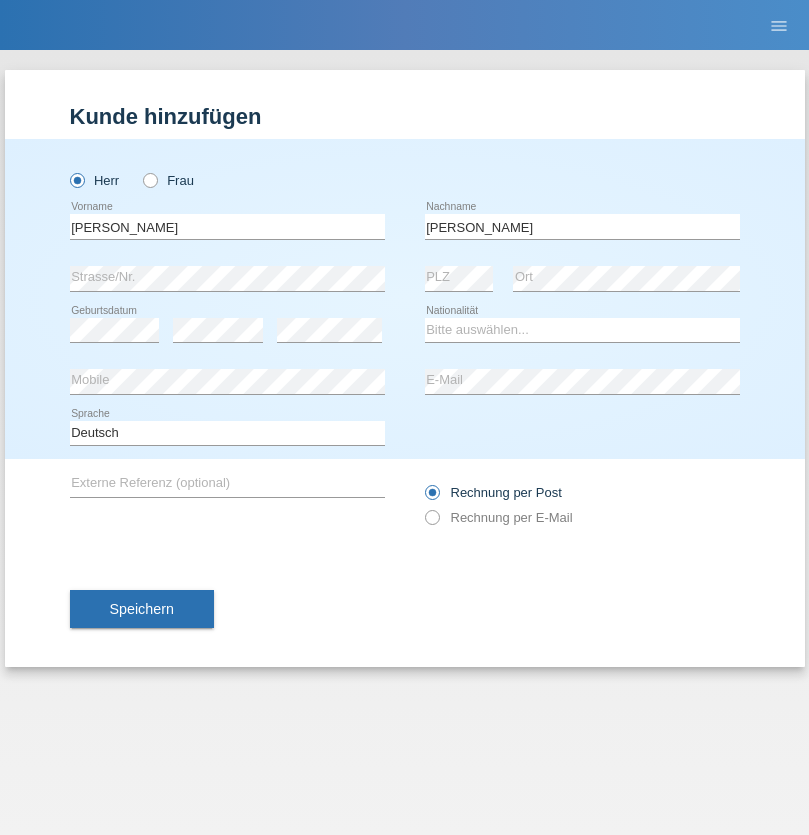 type on "[PERSON_NAME]" 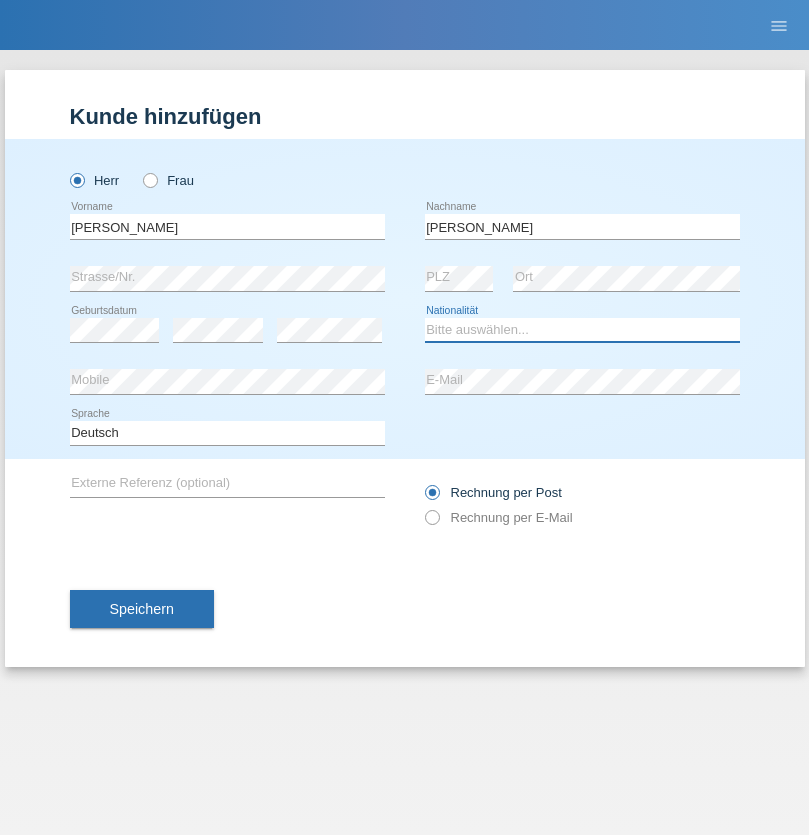 select on "CH" 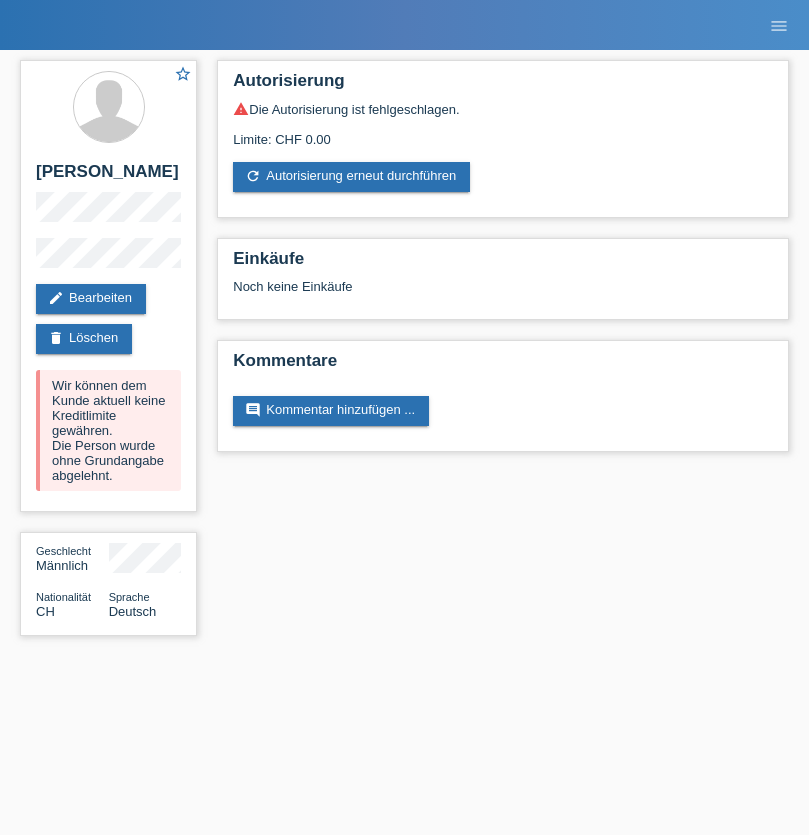 scroll, scrollTop: 0, scrollLeft: 0, axis: both 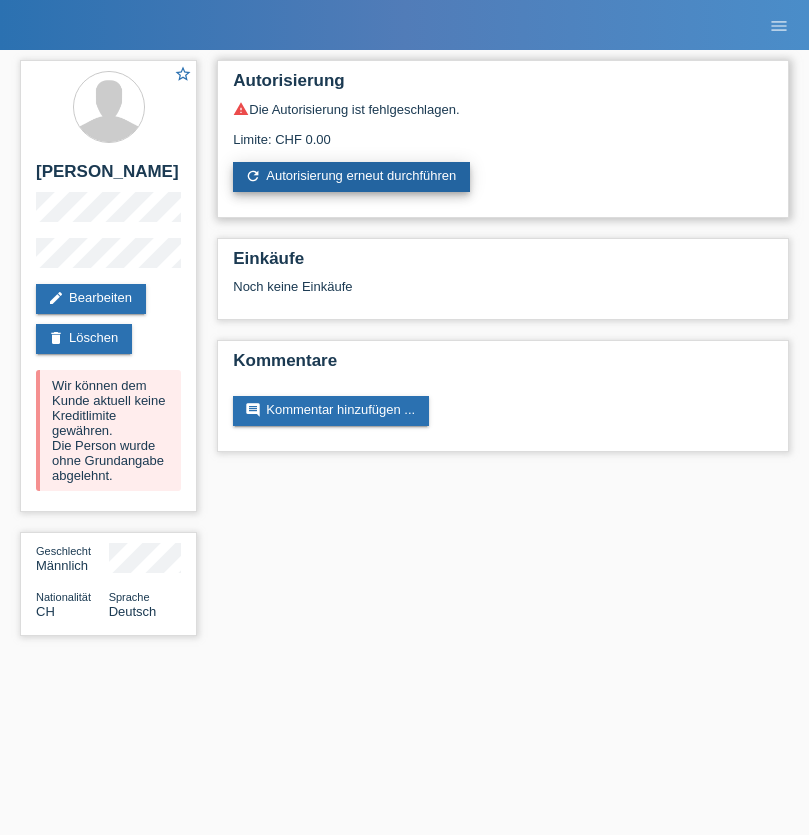 click on "refresh  Autorisierung erneut durchführen" at bounding box center [351, 177] 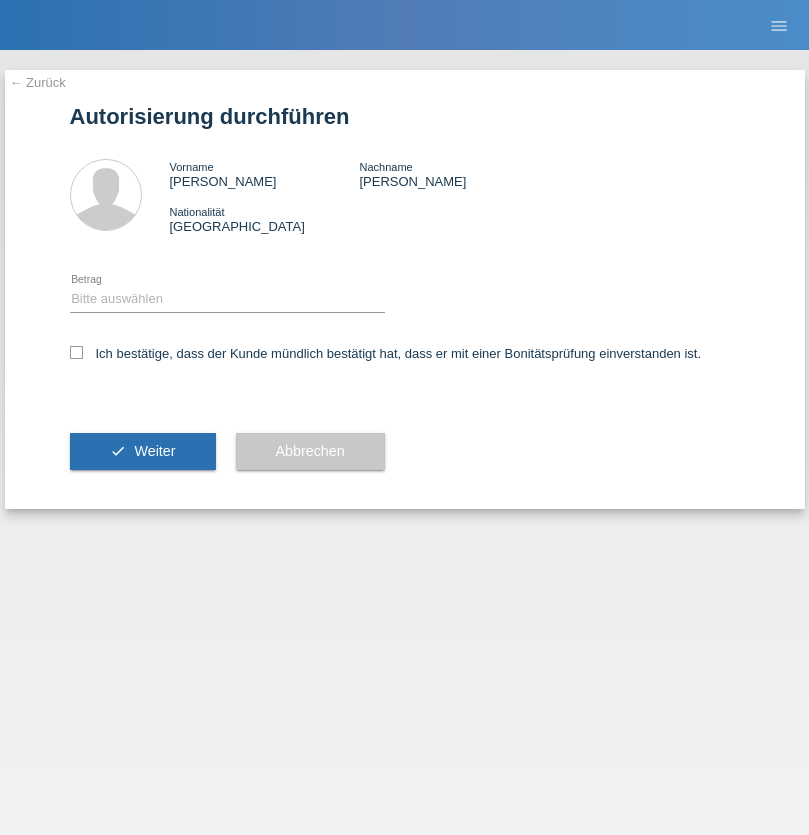 scroll, scrollTop: 0, scrollLeft: 0, axis: both 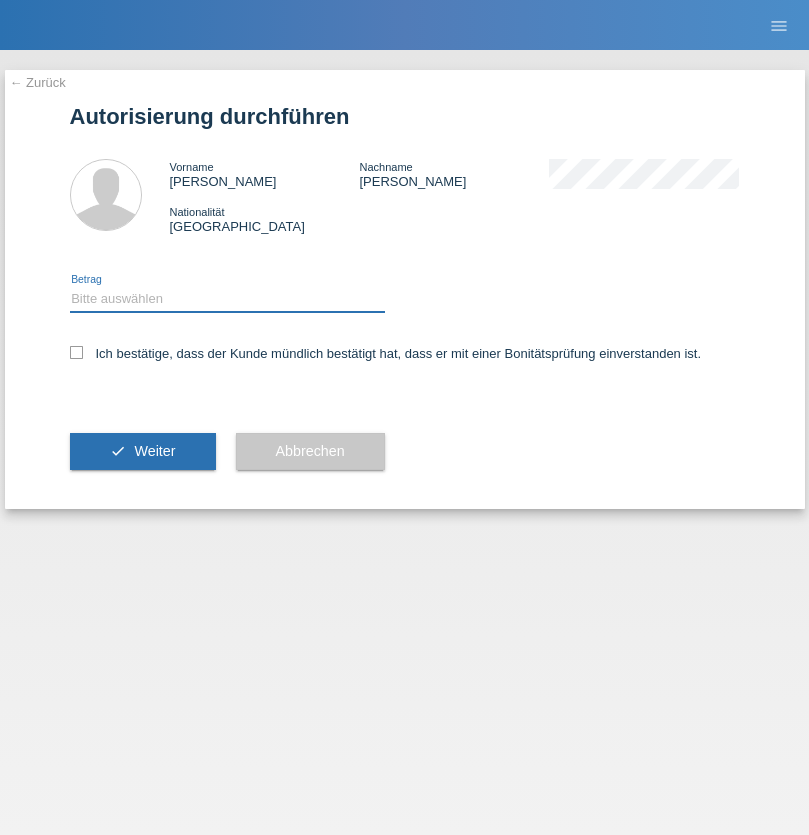 select on "1" 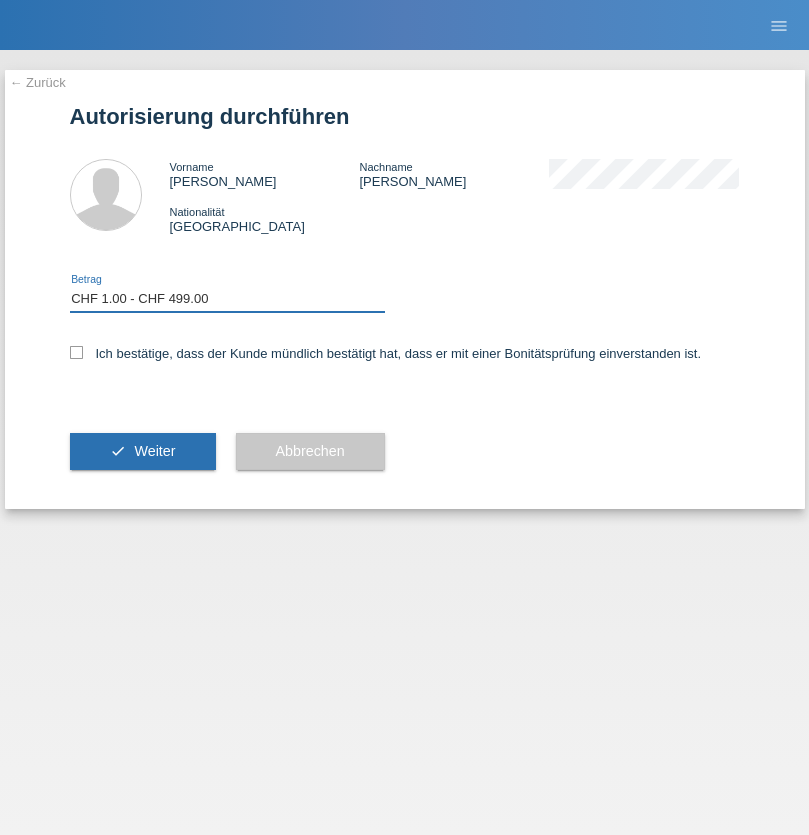 checkbox on "true" 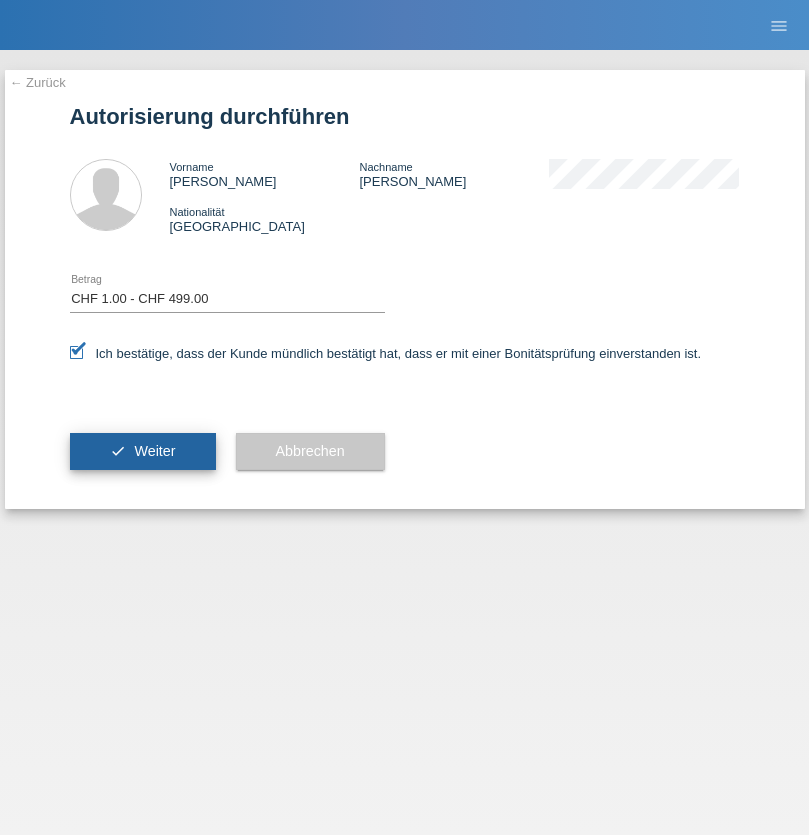 click on "Weiter" at bounding box center (154, 451) 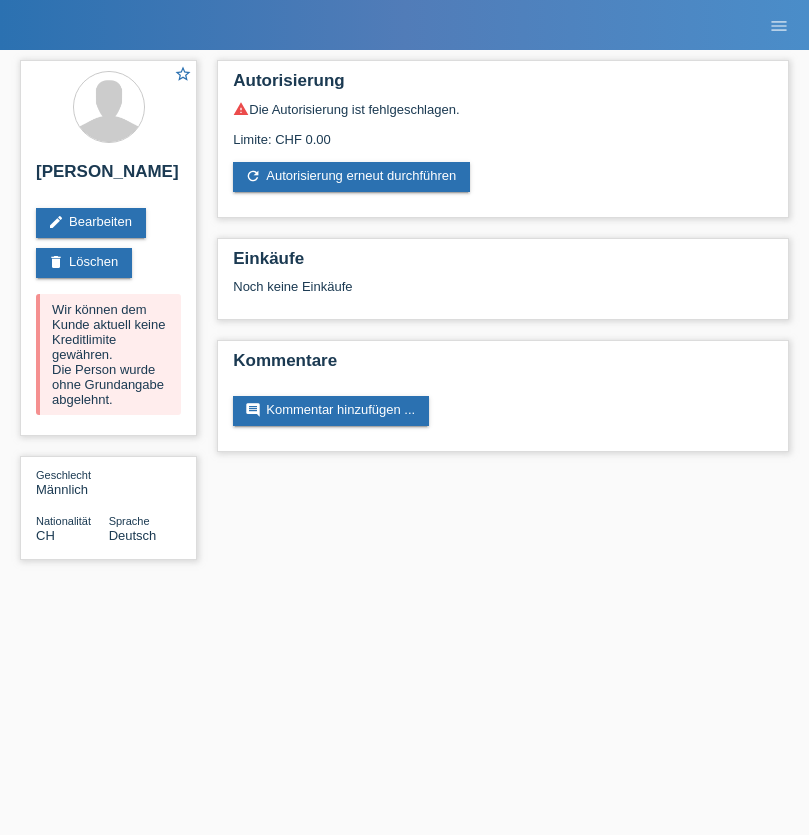 scroll, scrollTop: 0, scrollLeft: 0, axis: both 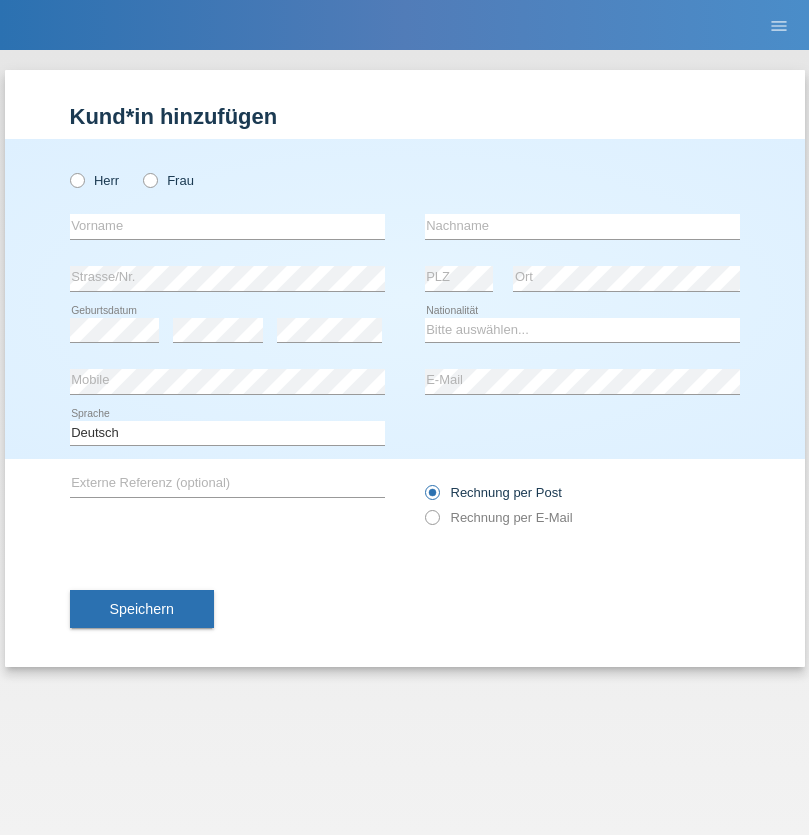 radio on "true" 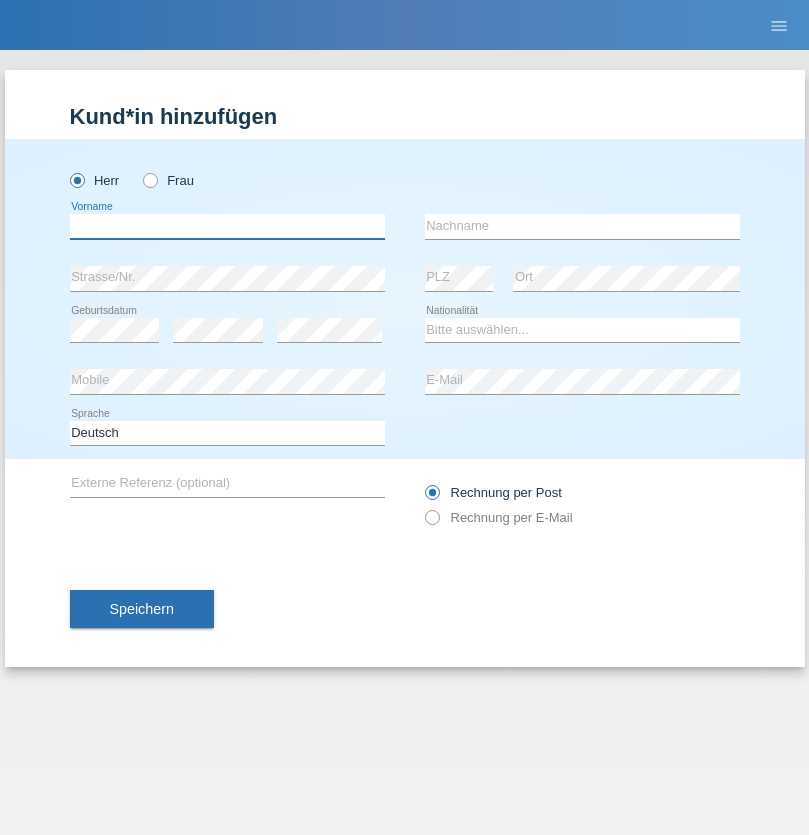 click at bounding box center [227, 226] 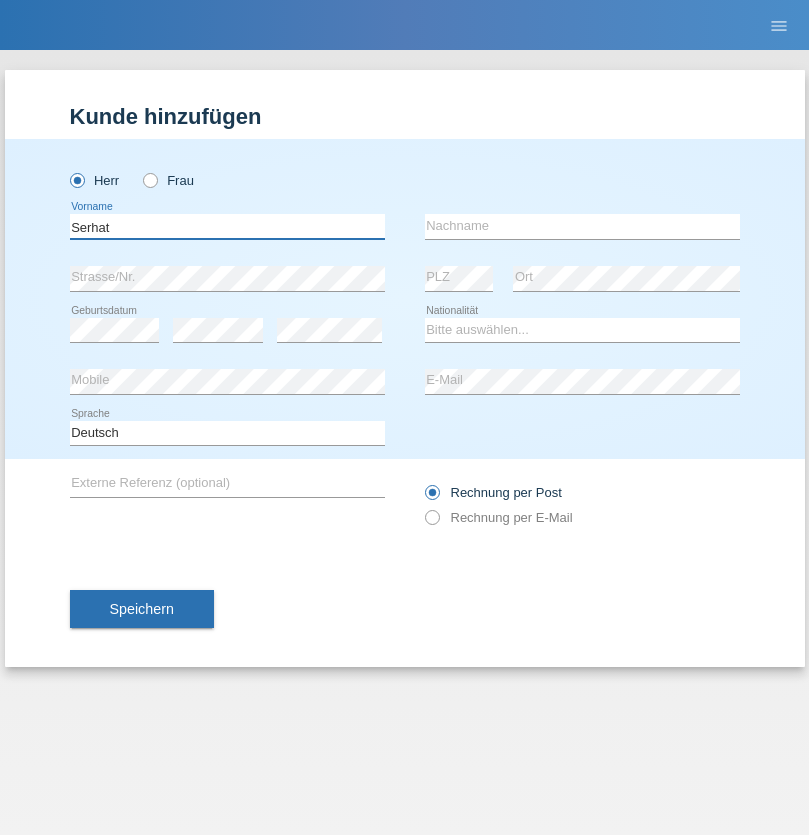 type on "Serhat" 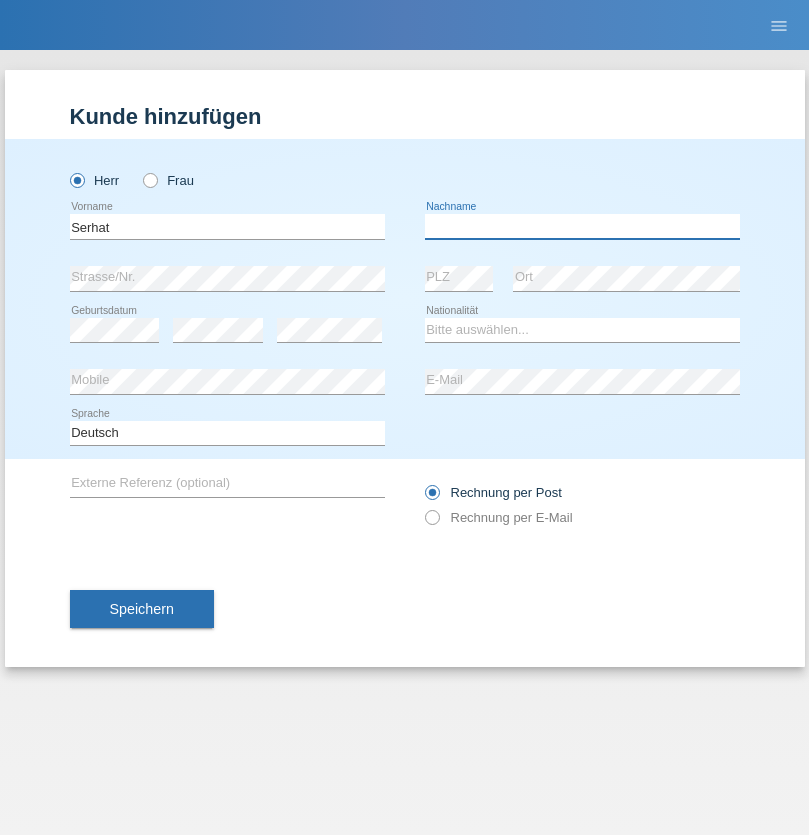 click at bounding box center (582, 226) 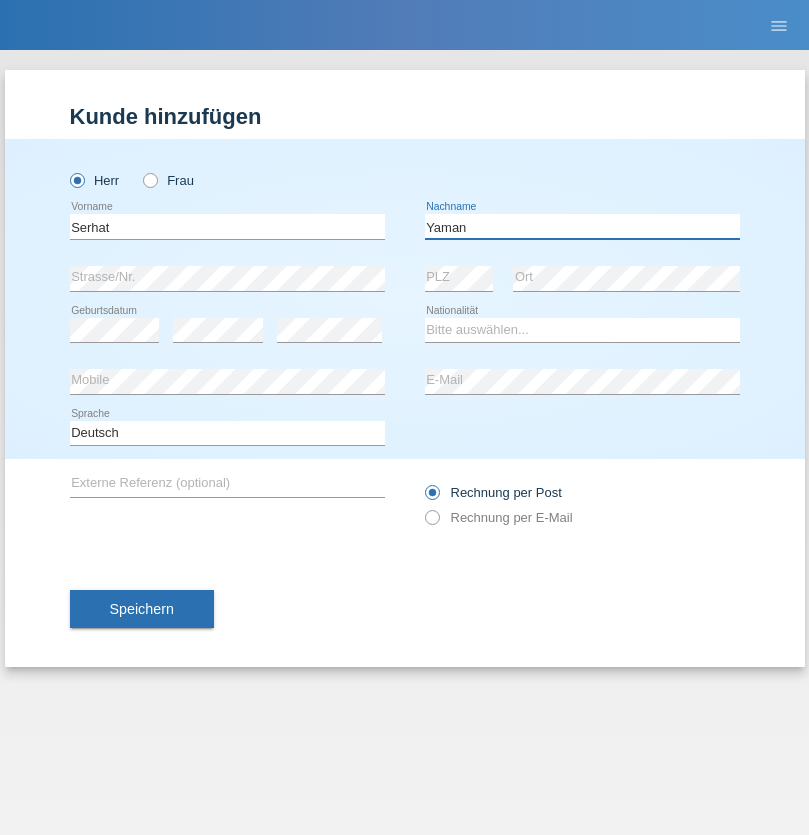 type on "Yaman" 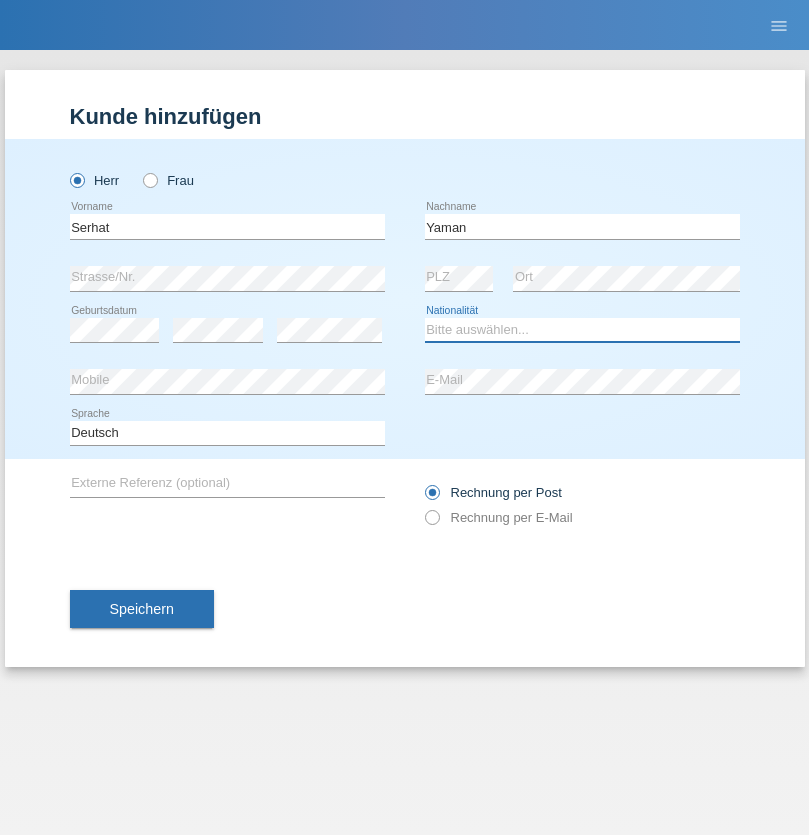 select on "TR" 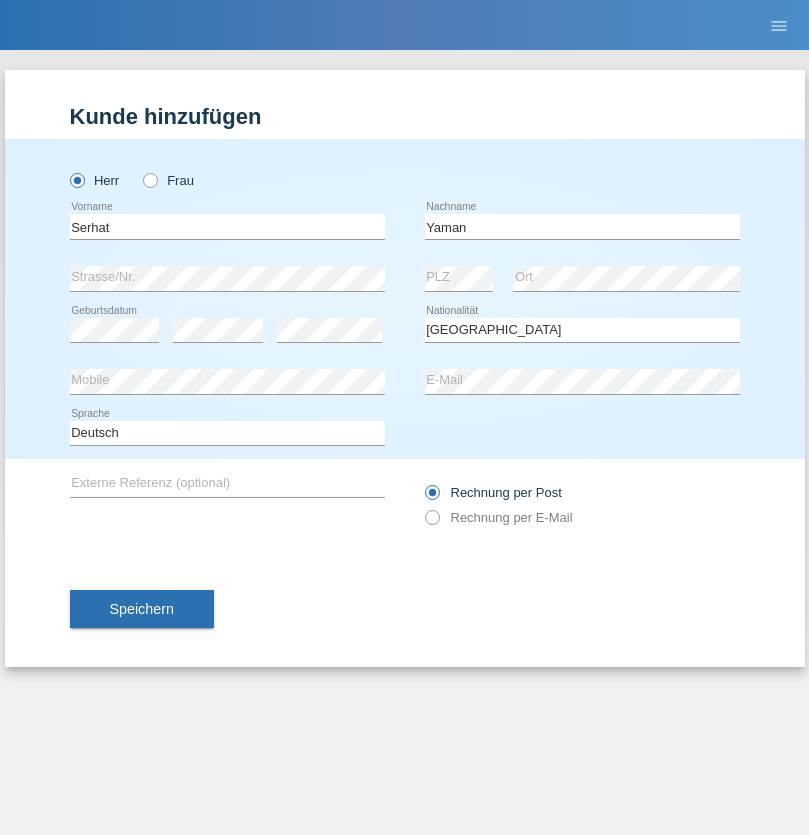 select on "C" 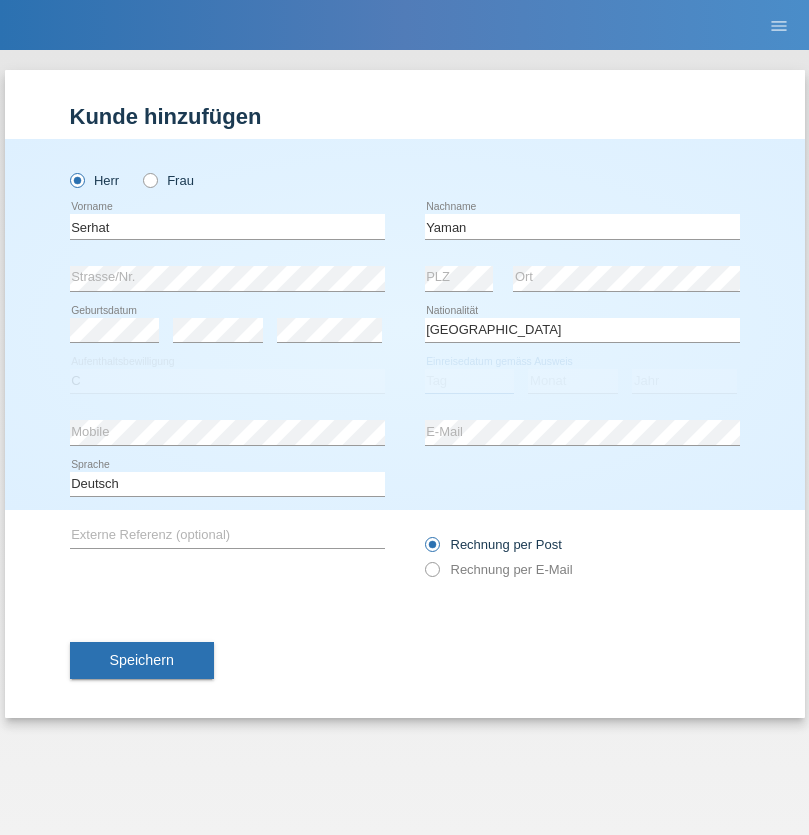 select on "22" 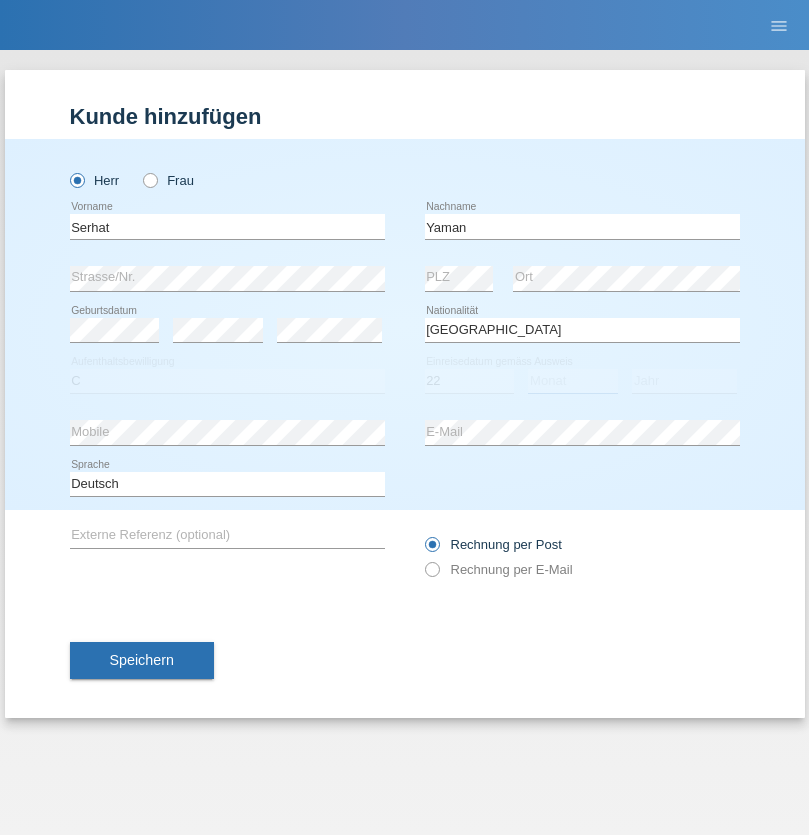 select on "10" 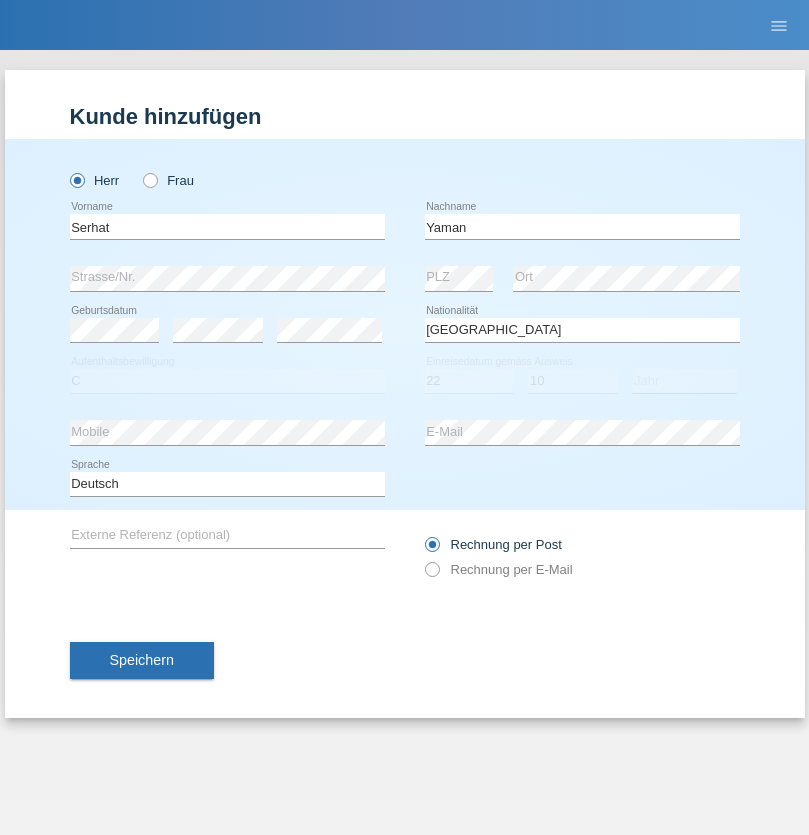 select on "2021" 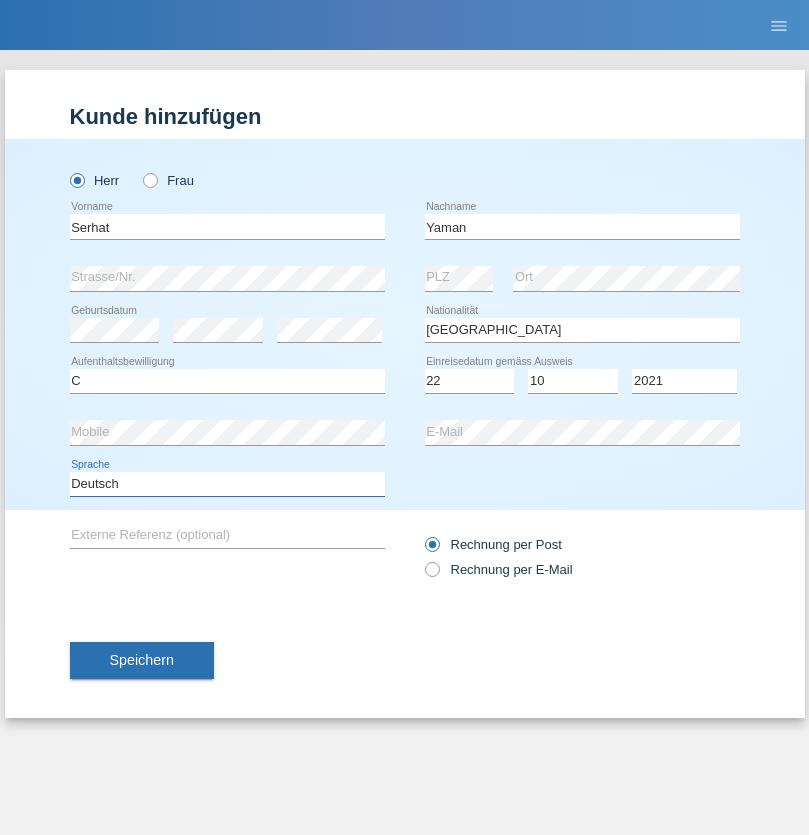 select on "en" 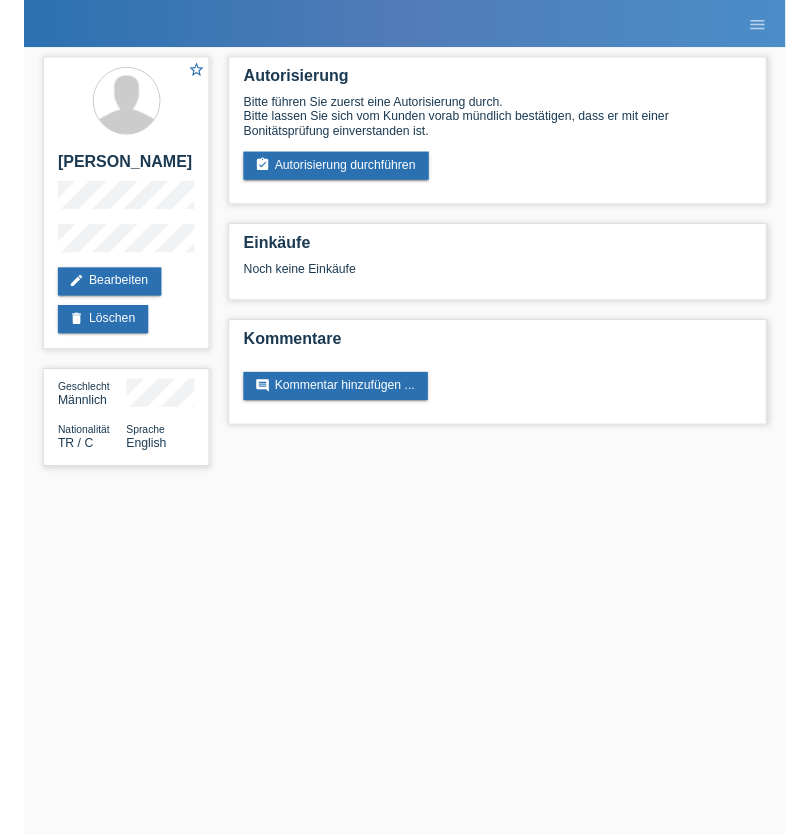 scroll, scrollTop: 0, scrollLeft: 0, axis: both 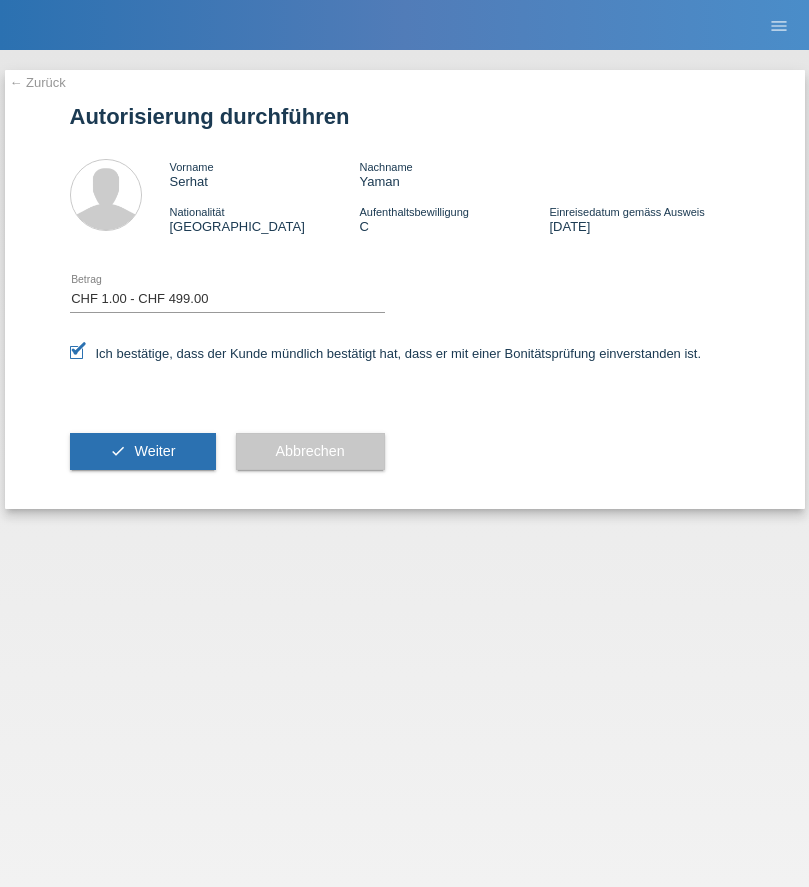 select on "1" 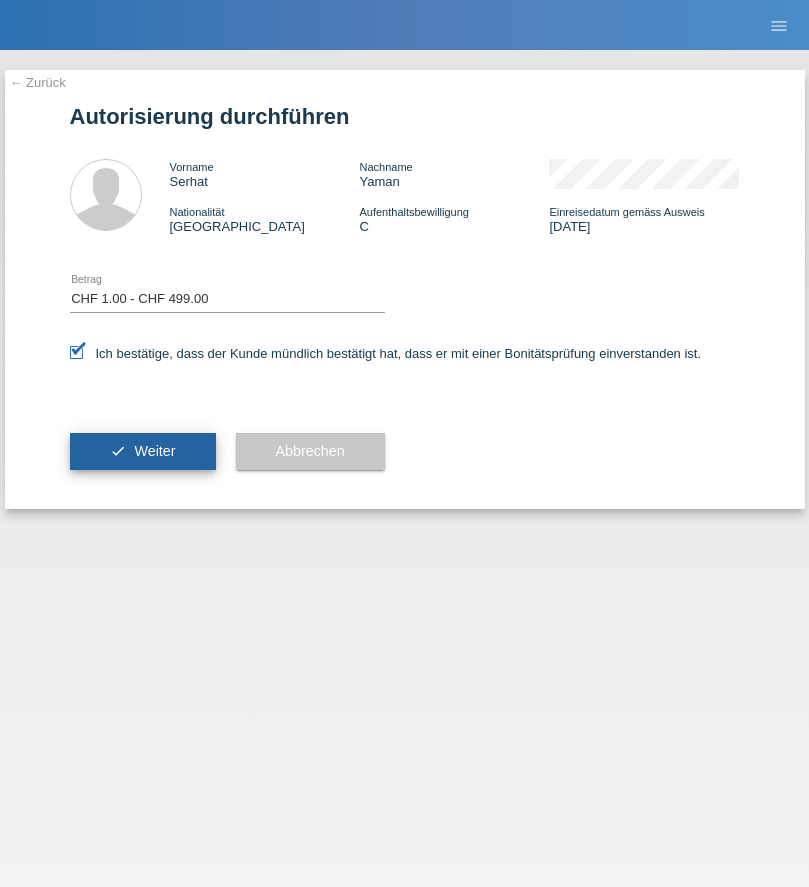 click on "Weiter" at bounding box center [154, 451] 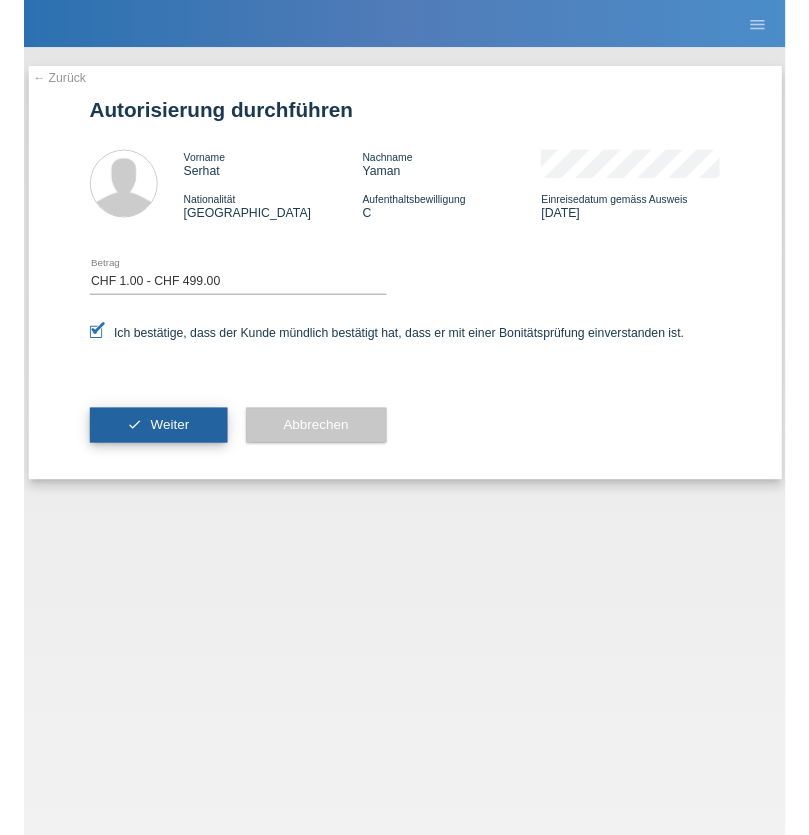 scroll, scrollTop: 0, scrollLeft: 0, axis: both 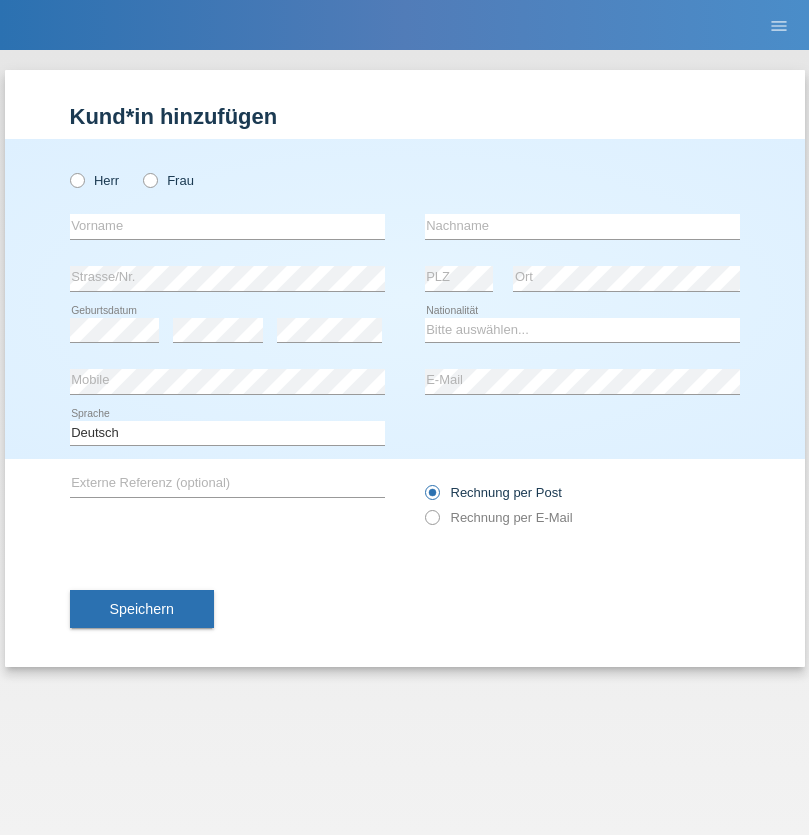 radio on "true" 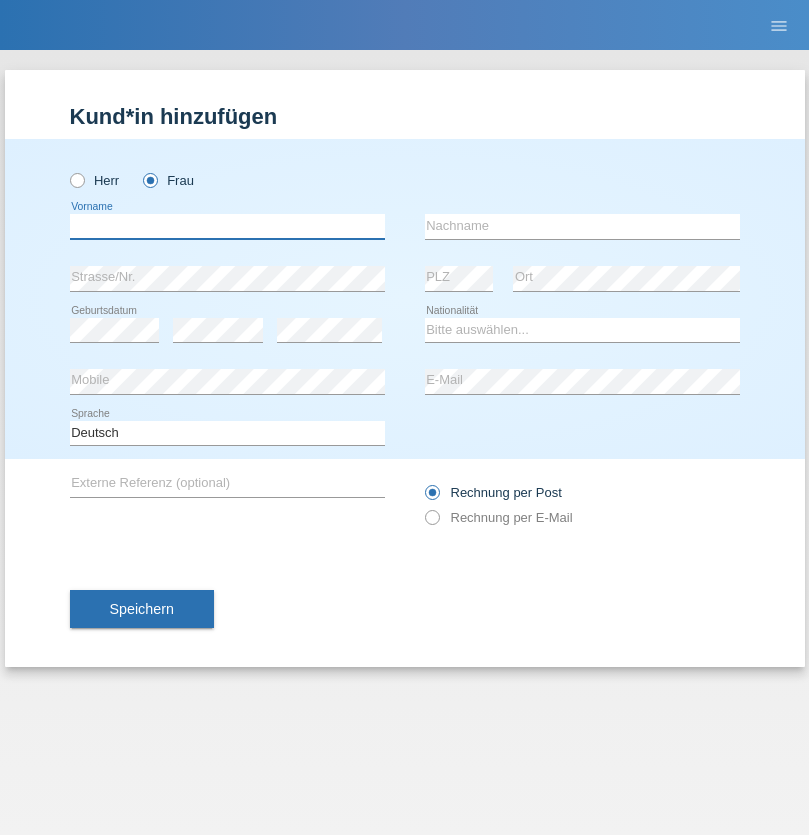 click at bounding box center [227, 226] 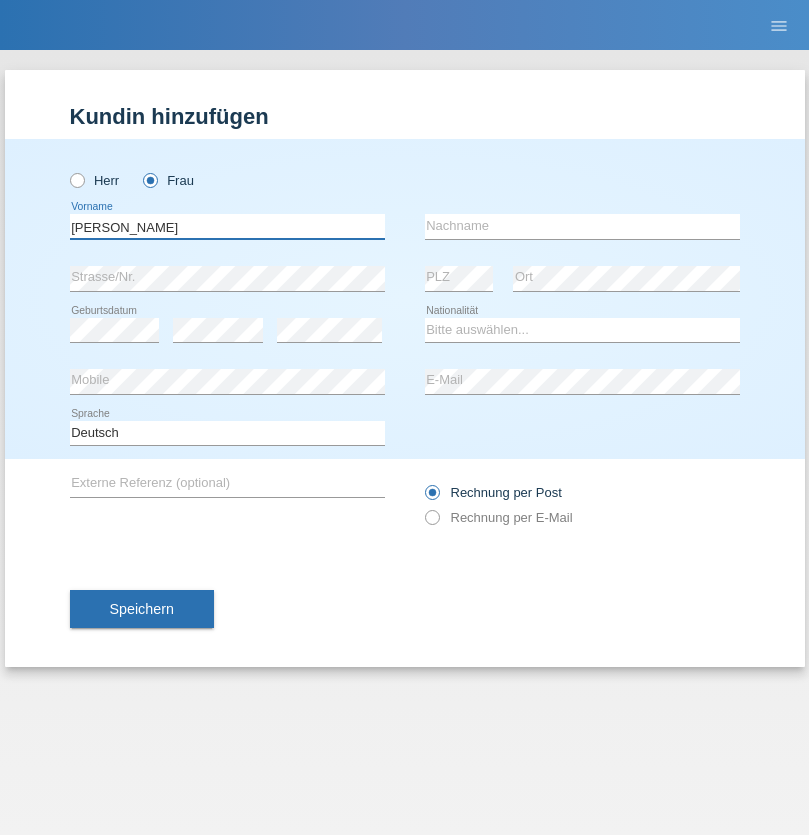 type on "[PERSON_NAME]" 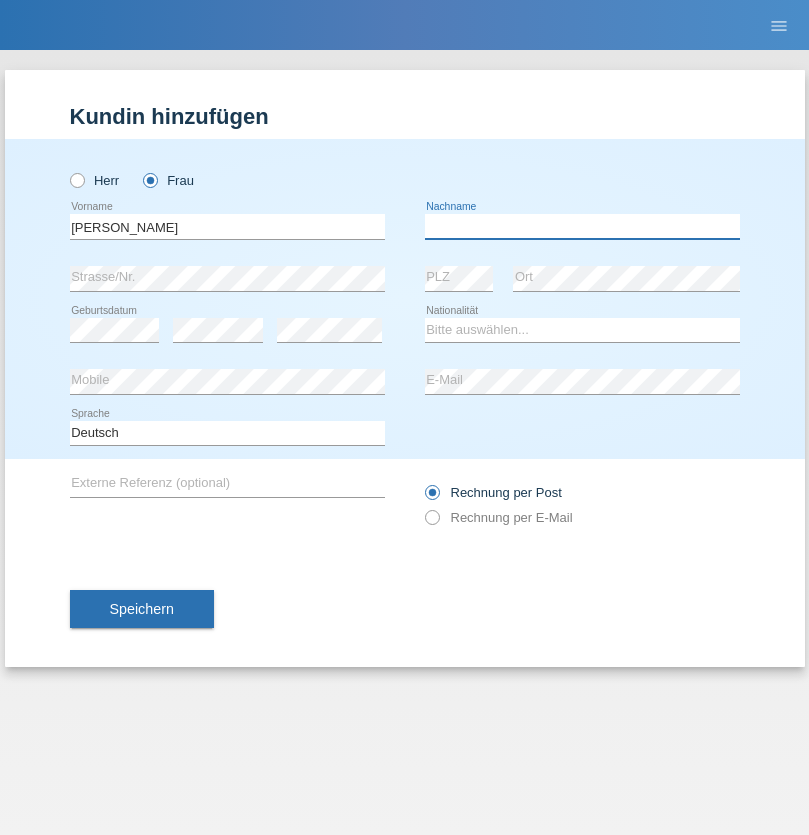 click at bounding box center [582, 226] 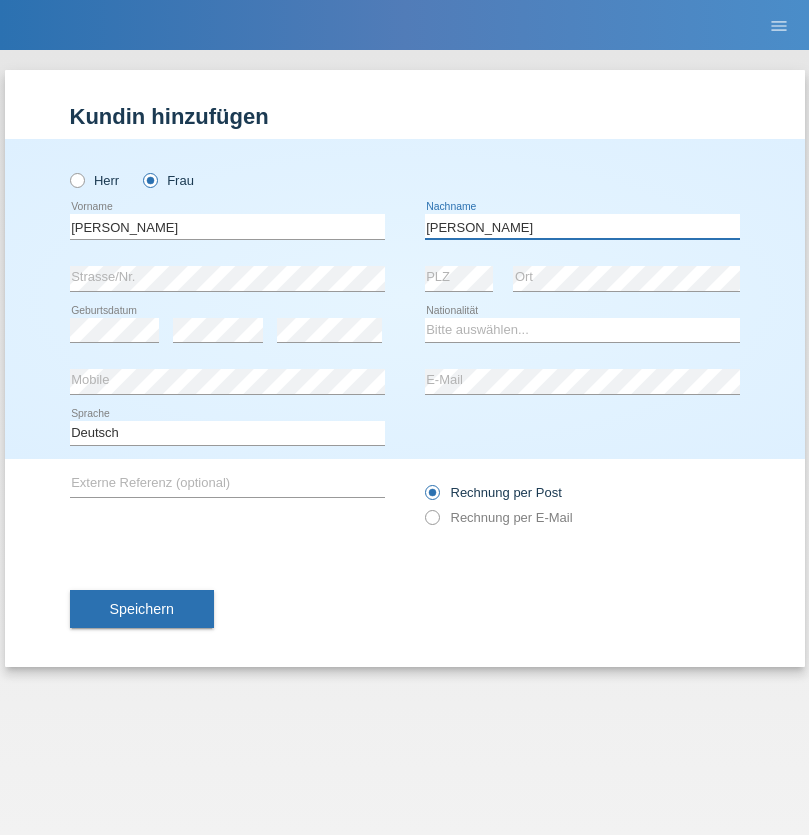 type on "[PERSON_NAME]" 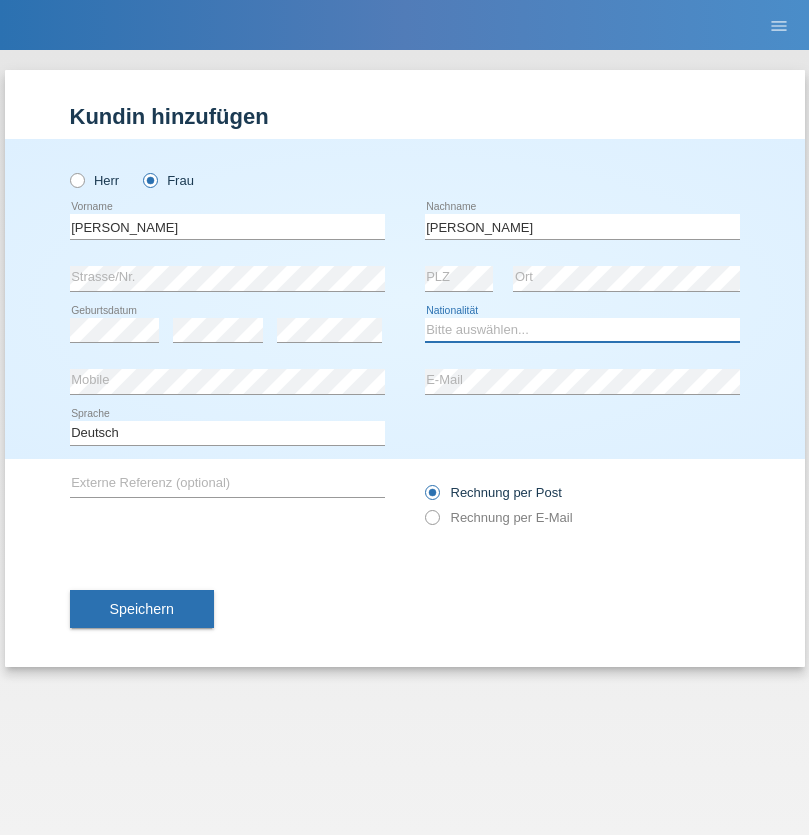 select on "CH" 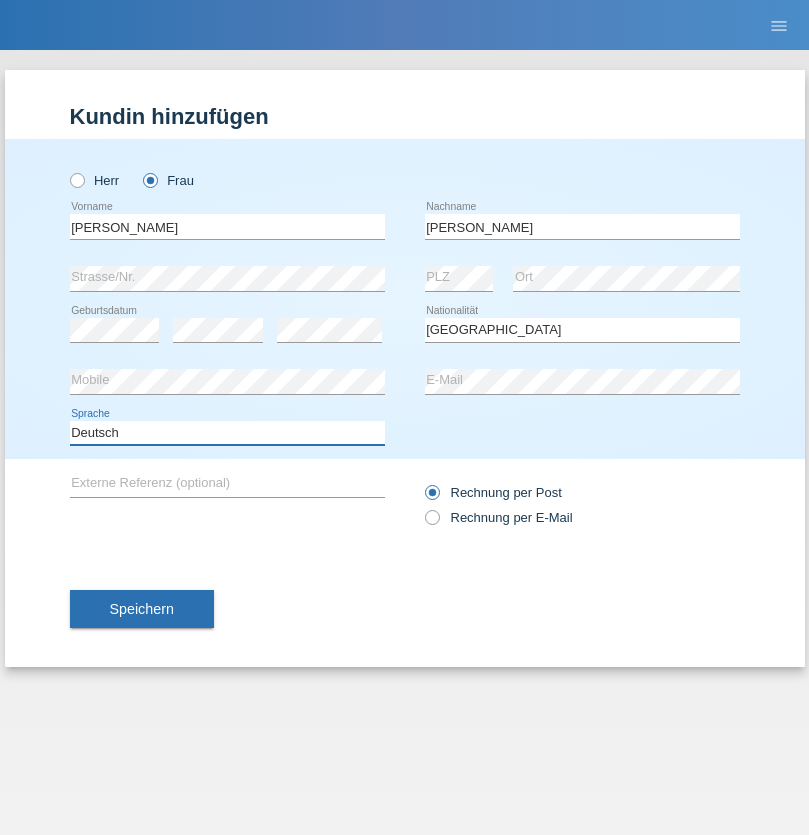 select on "en" 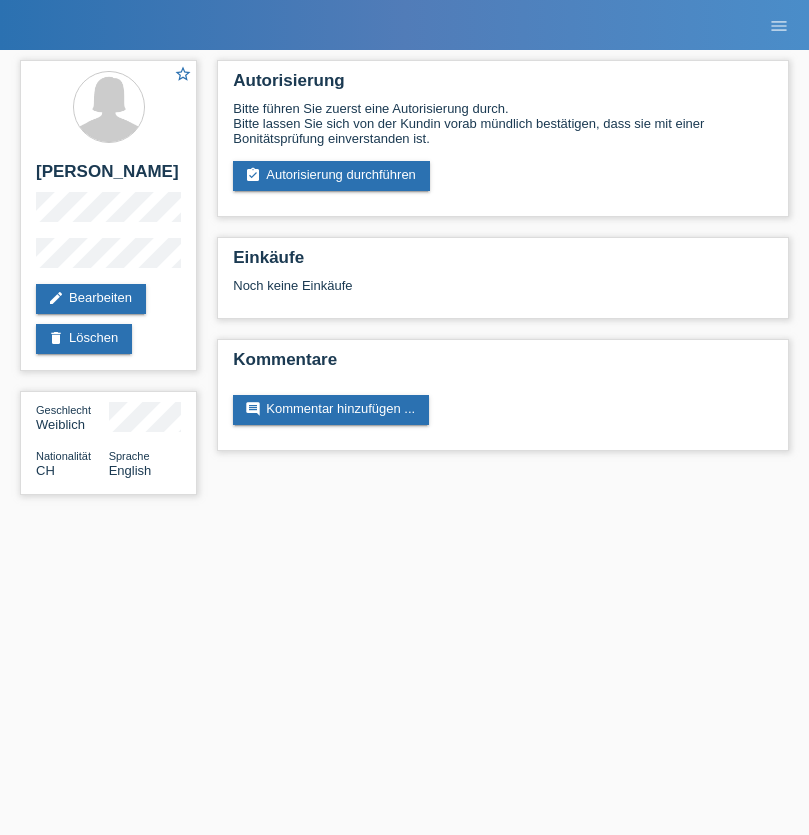 scroll, scrollTop: 0, scrollLeft: 0, axis: both 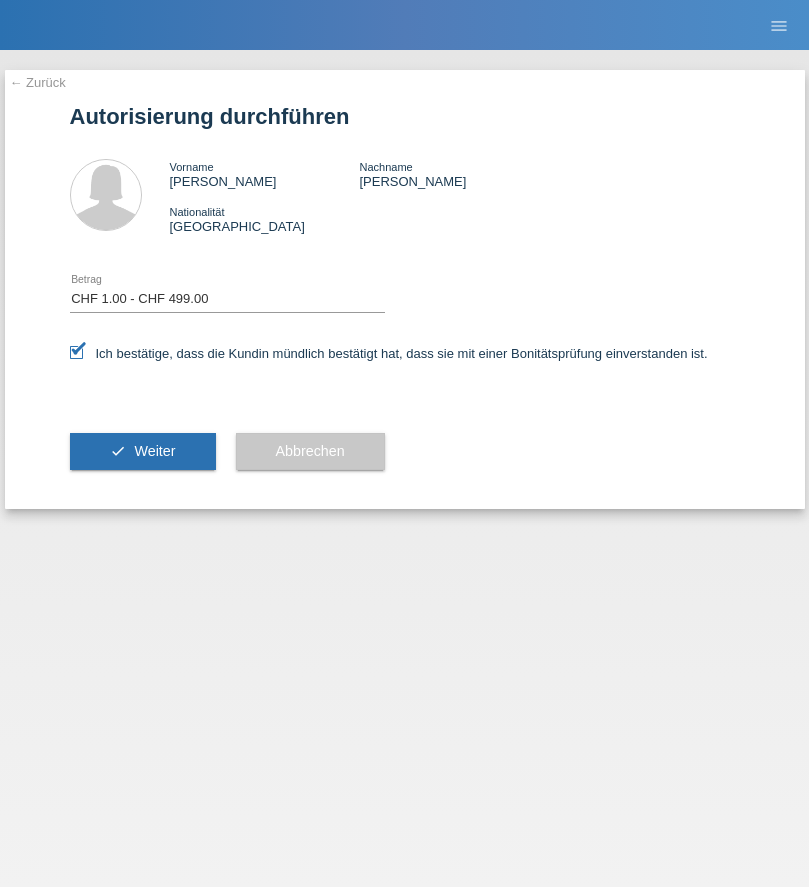 select on "1" 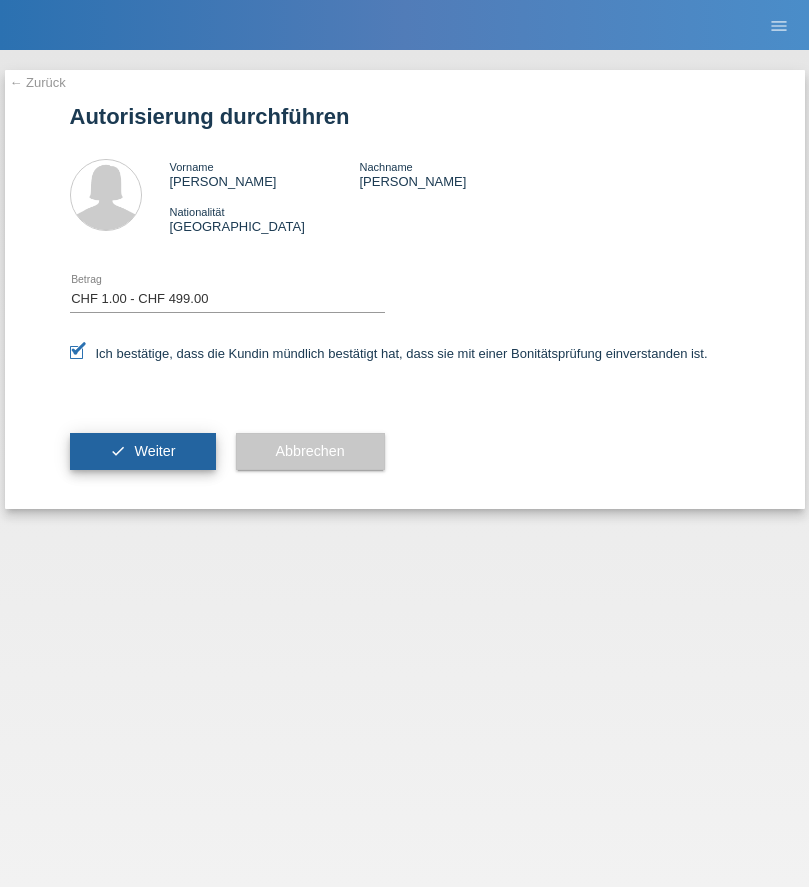 click on "Weiter" at bounding box center (154, 451) 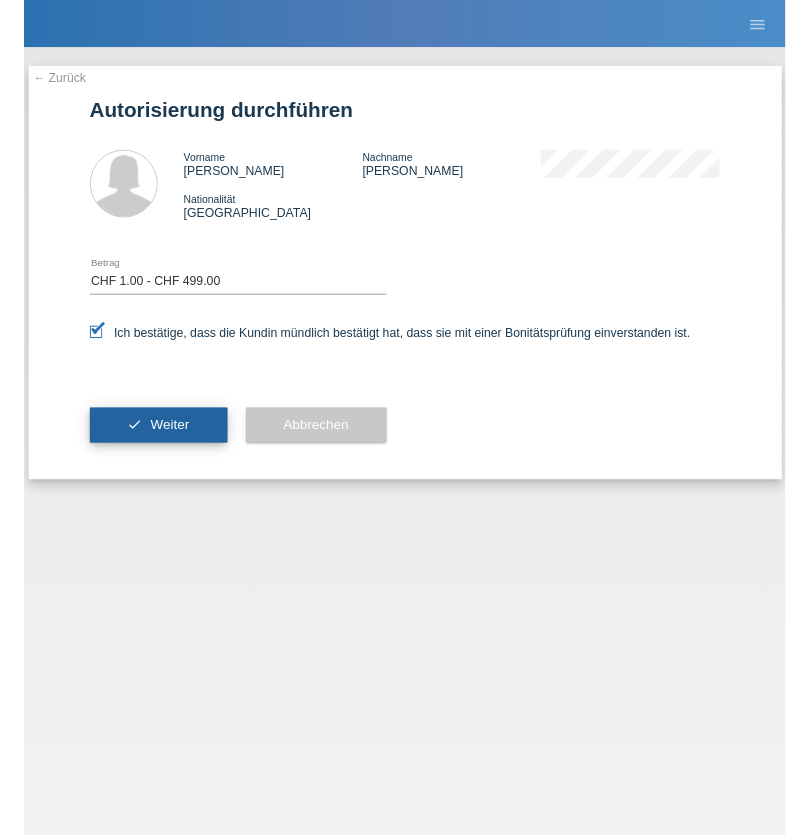 scroll, scrollTop: 0, scrollLeft: 0, axis: both 